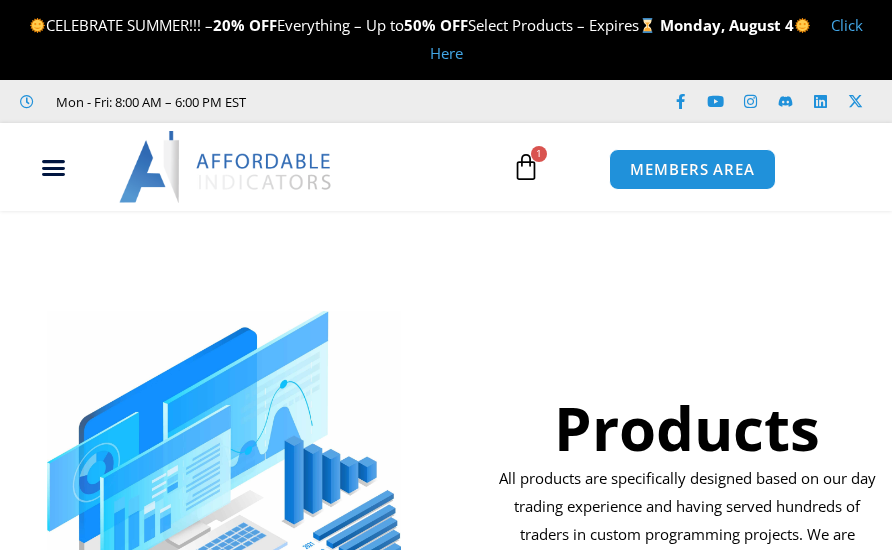 scroll, scrollTop: 0, scrollLeft: 0, axis: both 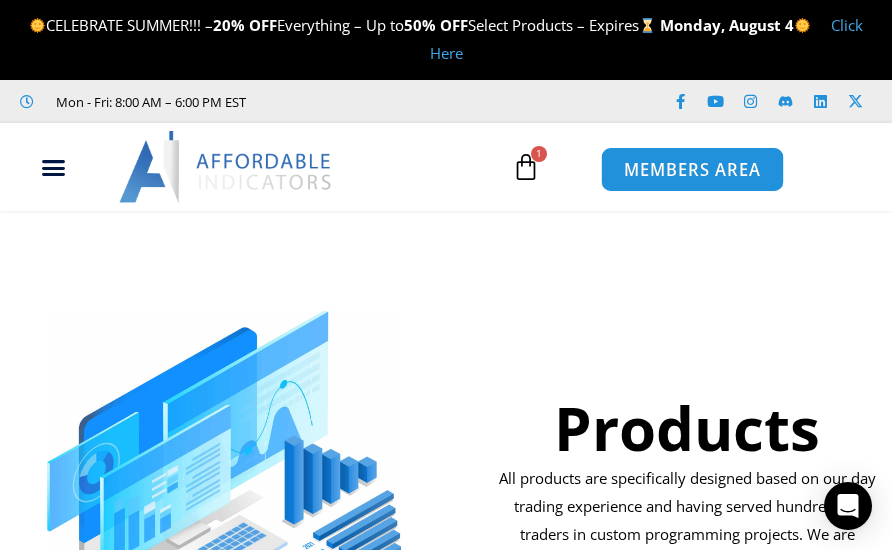 click on "MEMBERS AREA" at bounding box center (692, 169) 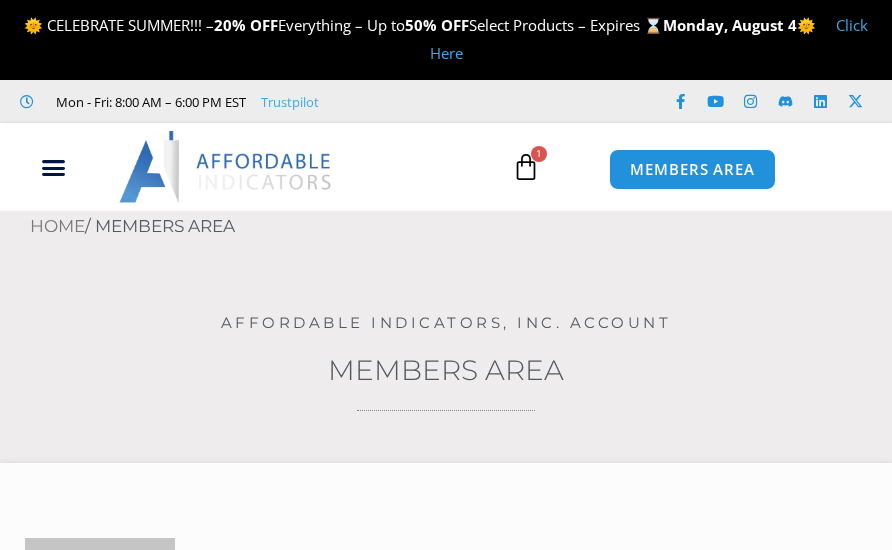 scroll, scrollTop: 0, scrollLeft: 0, axis: both 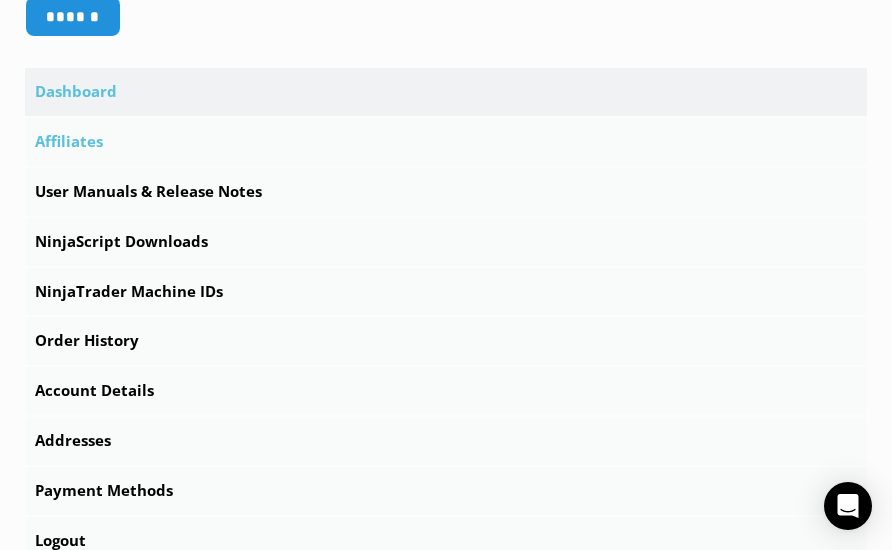 click on "Affiliates" at bounding box center (446, 142) 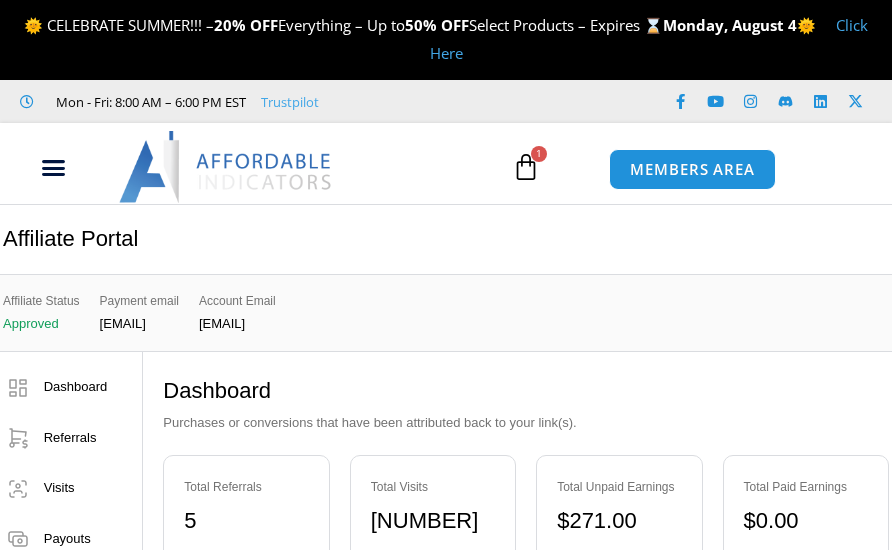 scroll, scrollTop: 0, scrollLeft: 0, axis: both 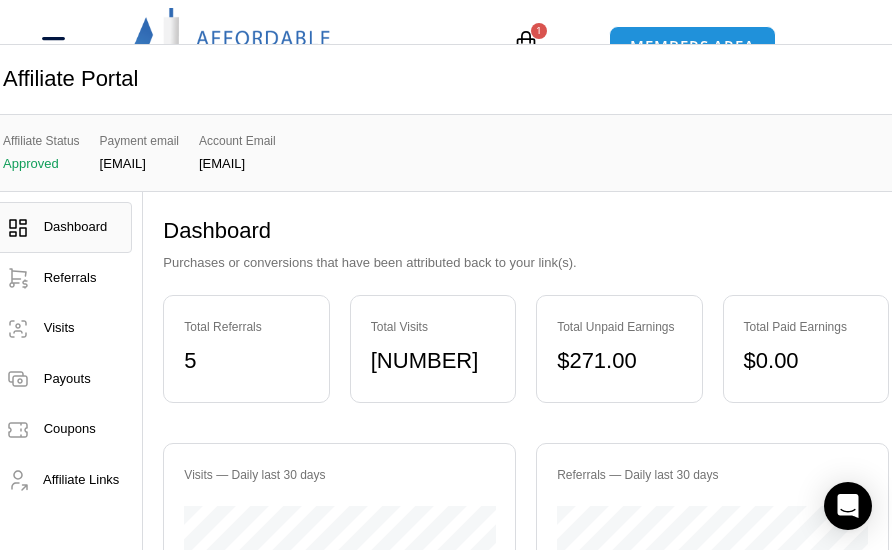 click on "Affiliate Portal" at bounding box center (446, 79) 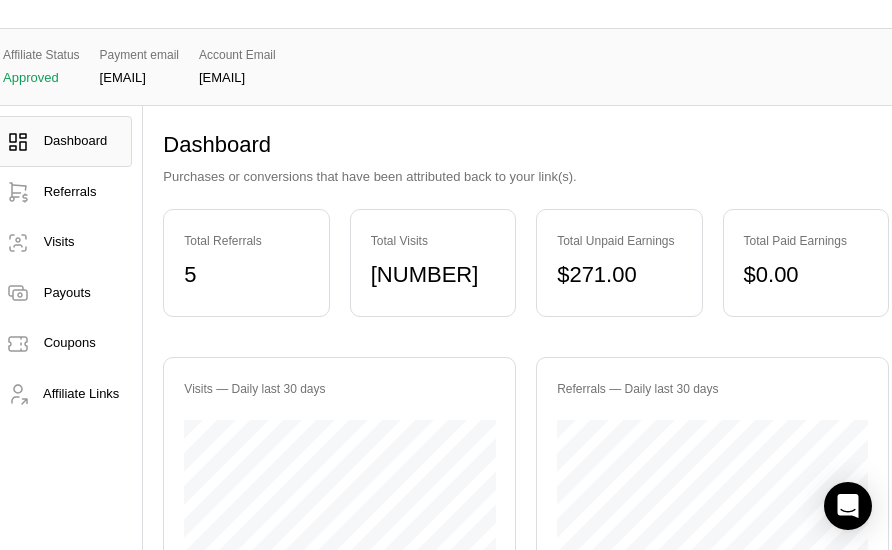 scroll, scrollTop: 320, scrollLeft: 0, axis: vertical 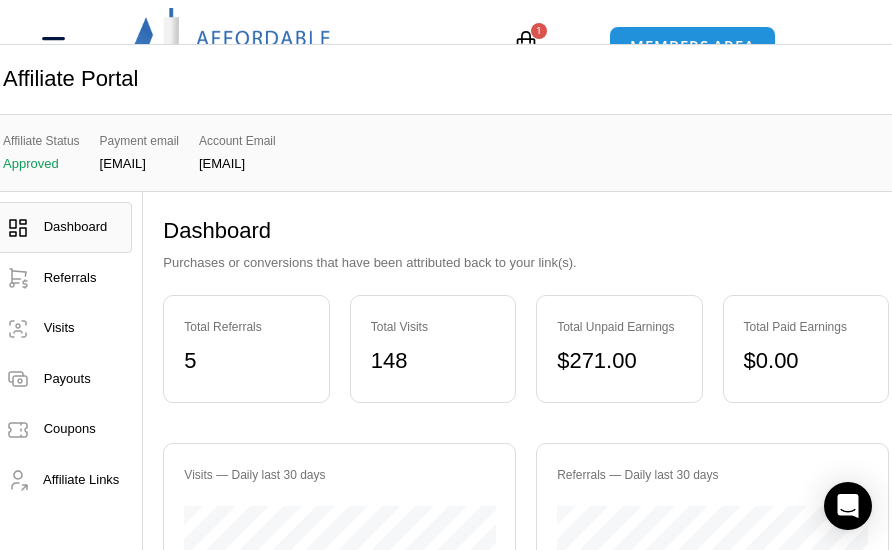 click on "Dashboard" at bounding box center (76, 226) 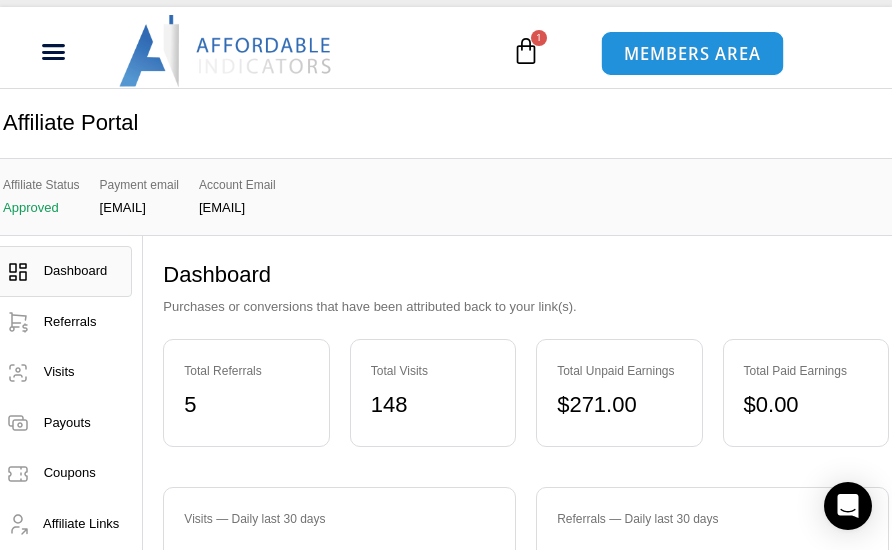 scroll, scrollTop: 80, scrollLeft: 0, axis: vertical 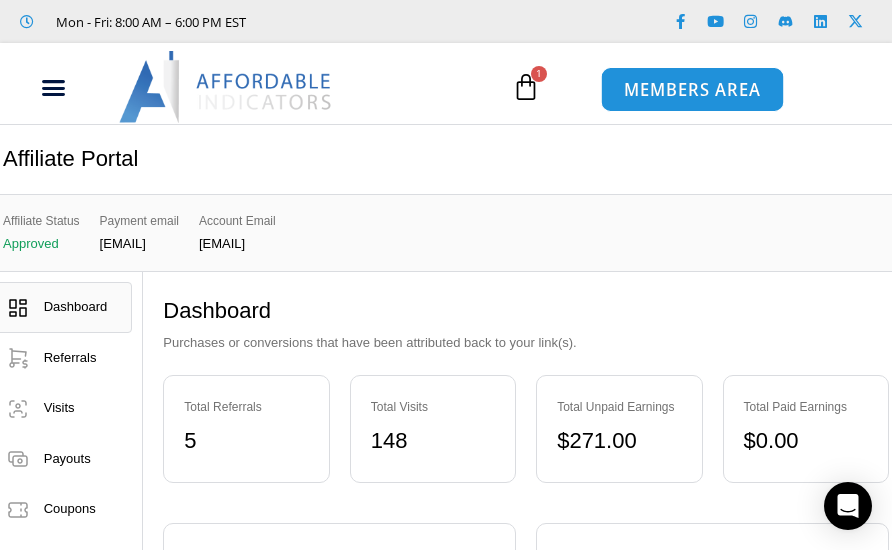 click on "MEMBERS AREA" at bounding box center [692, 89] 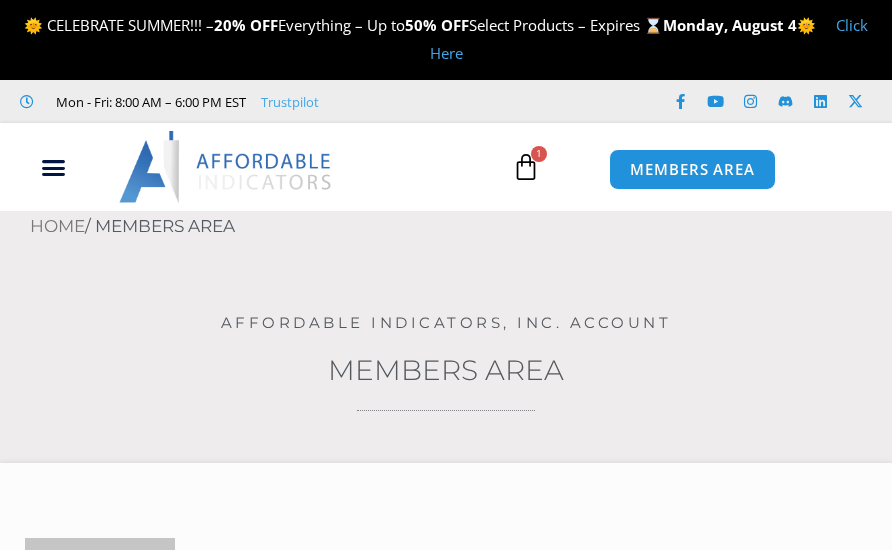 scroll, scrollTop: 0, scrollLeft: 0, axis: both 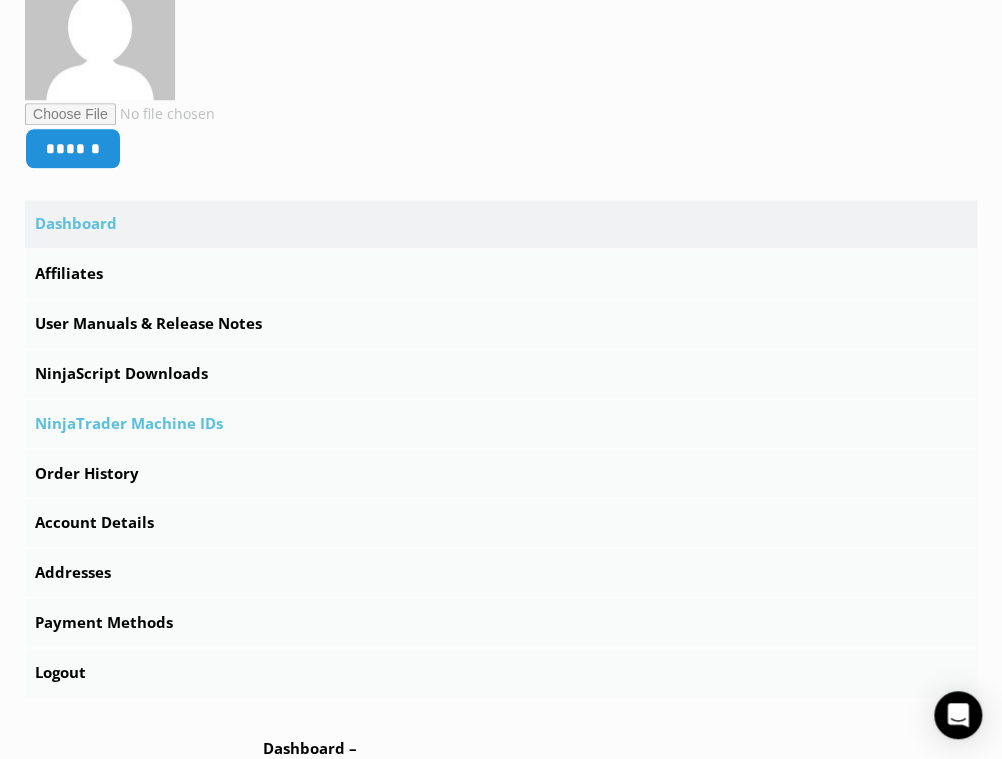 click on "NinjaTrader Machine IDs" at bounding box center [501, 424] 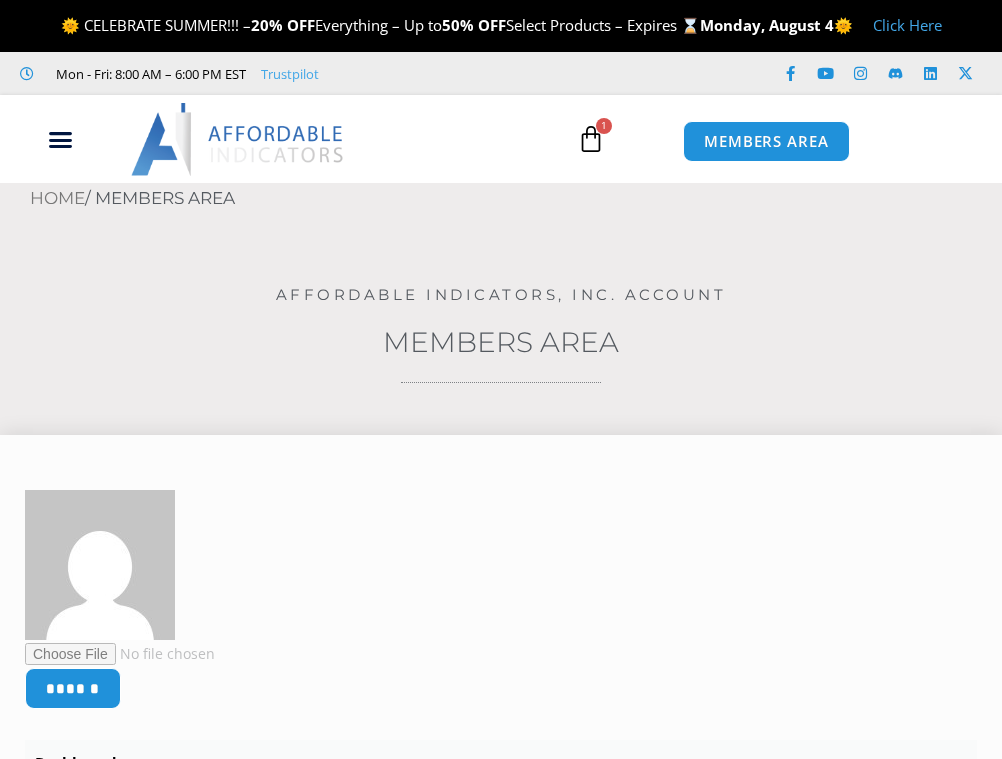 scroll, scrollTop: 0, scrollLeft: 0, axis: both 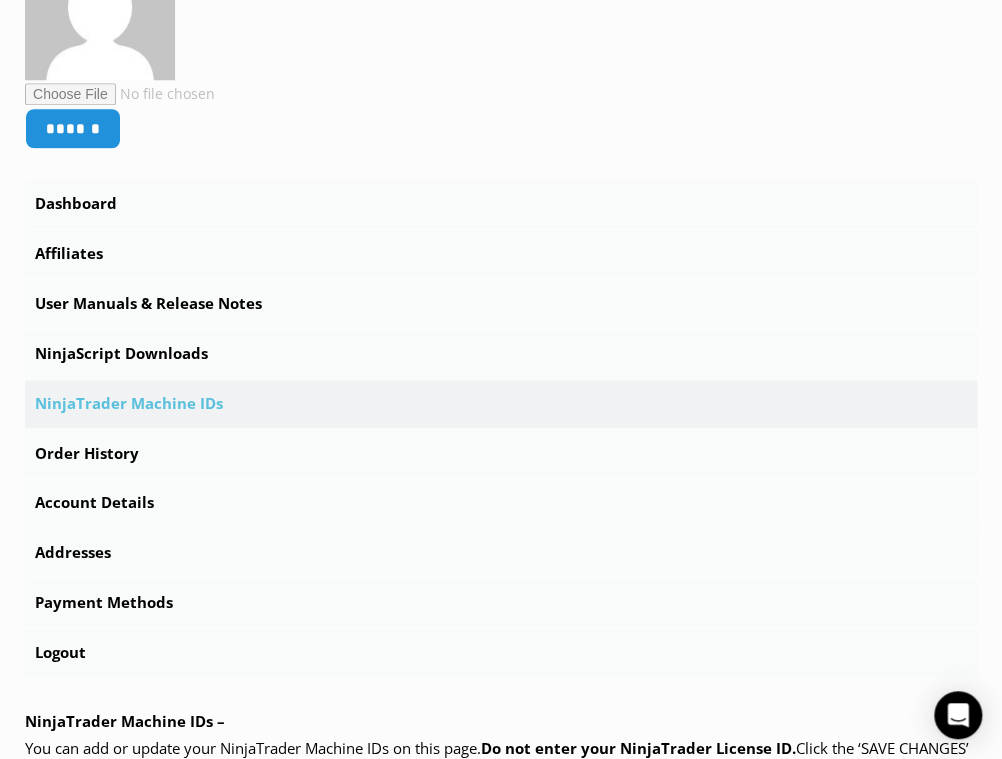 click on "NinjaTrader Machine IDs" at bounding box center (501, 404) 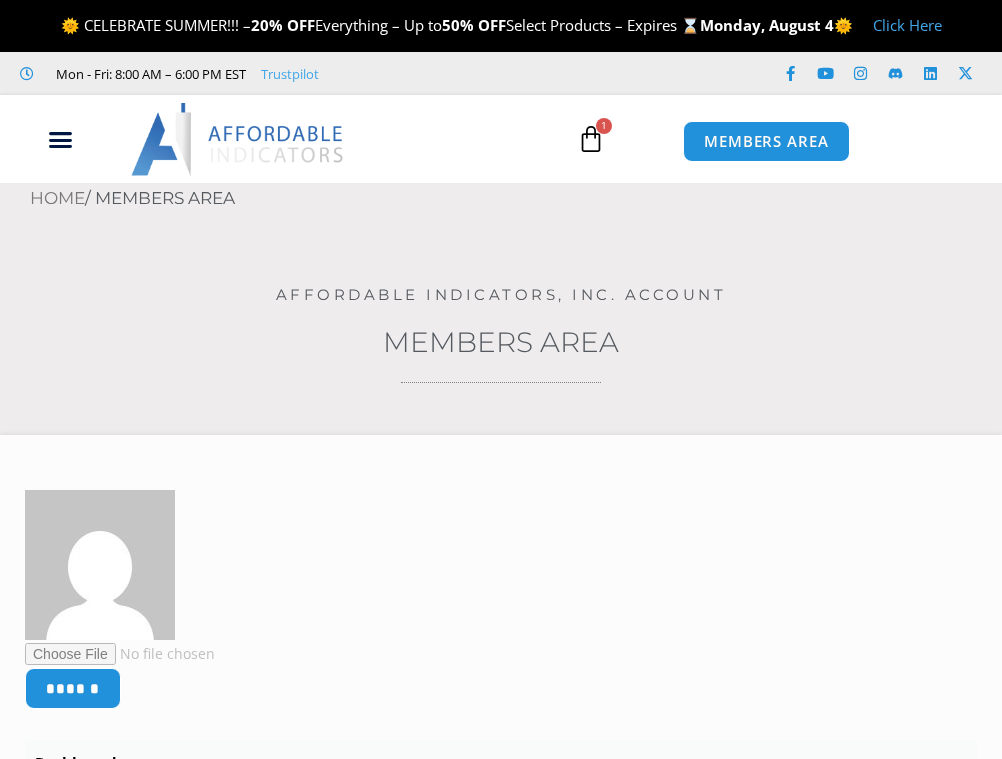 scroll, scrollTop: 0, scrollLeft: 0, axis: both 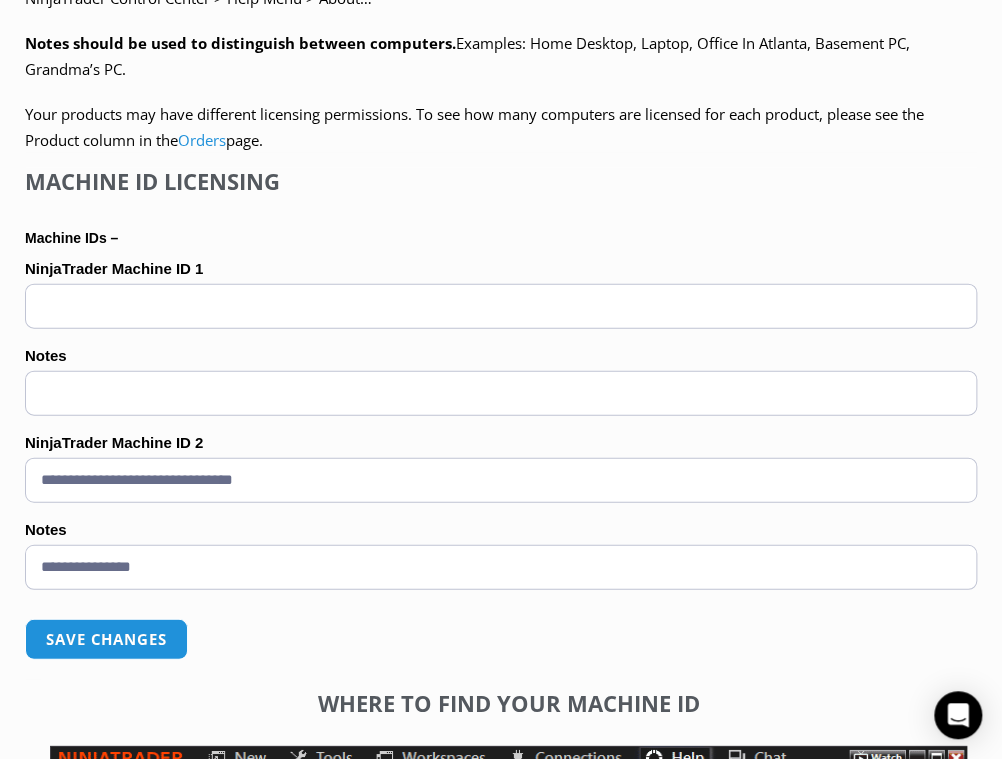 click on "Notes  (optional)" at bounding box center [501, 393] 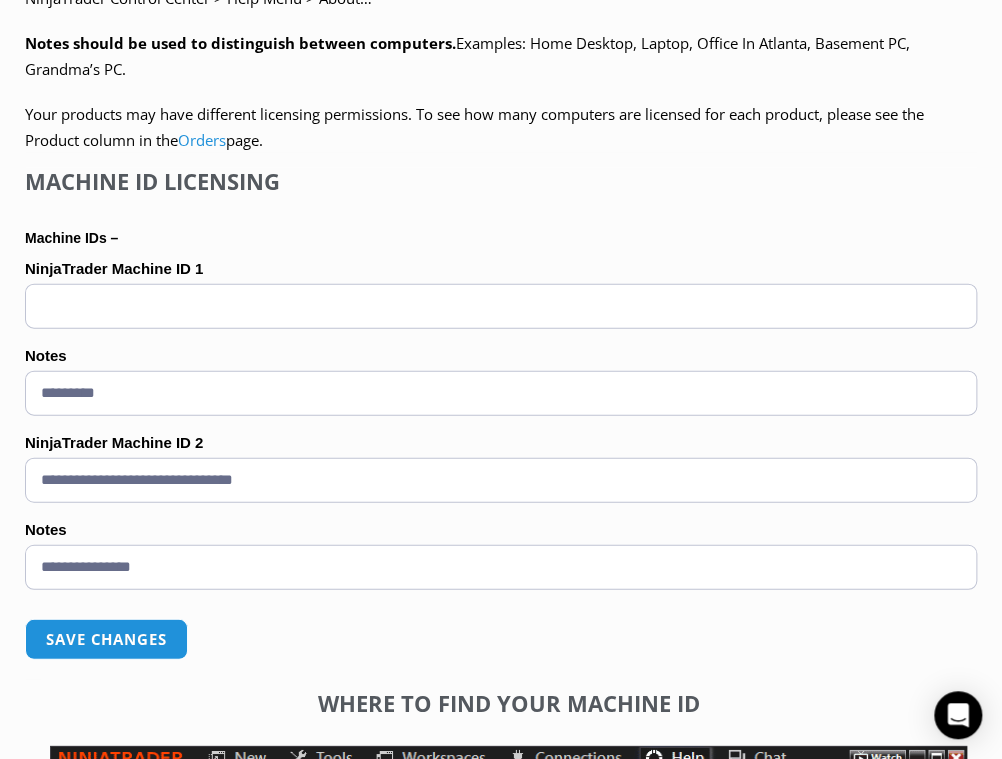 type on "*********" 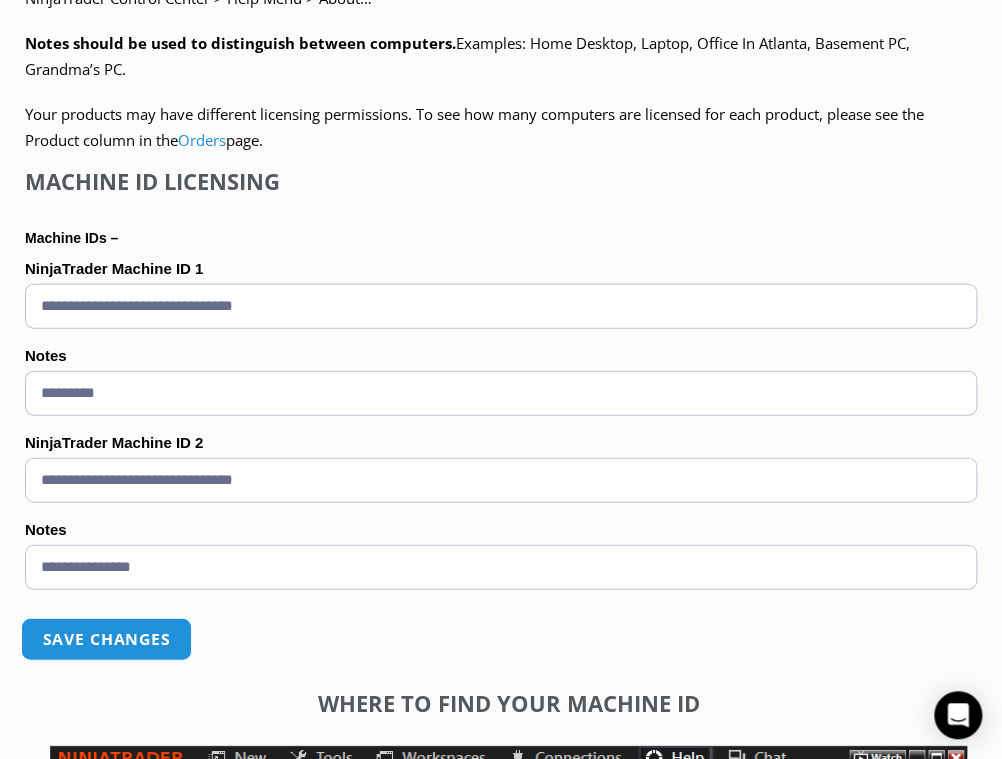 type on "**********" 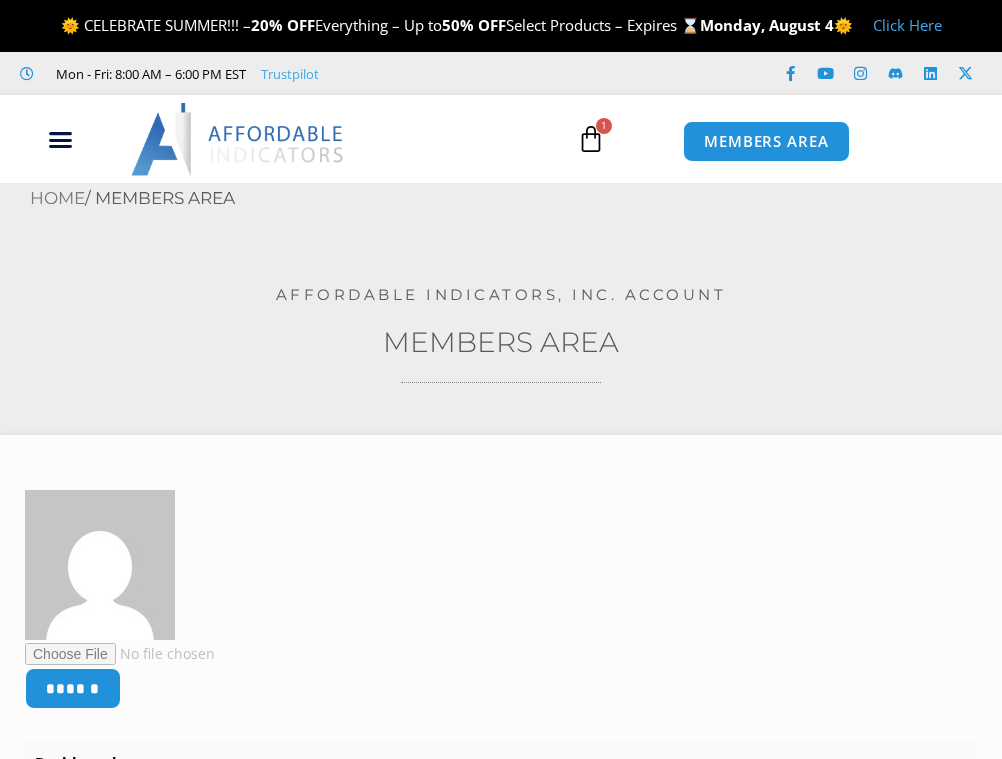 scroll, scrollTop: 0, scrollLeft: 0, axis: both 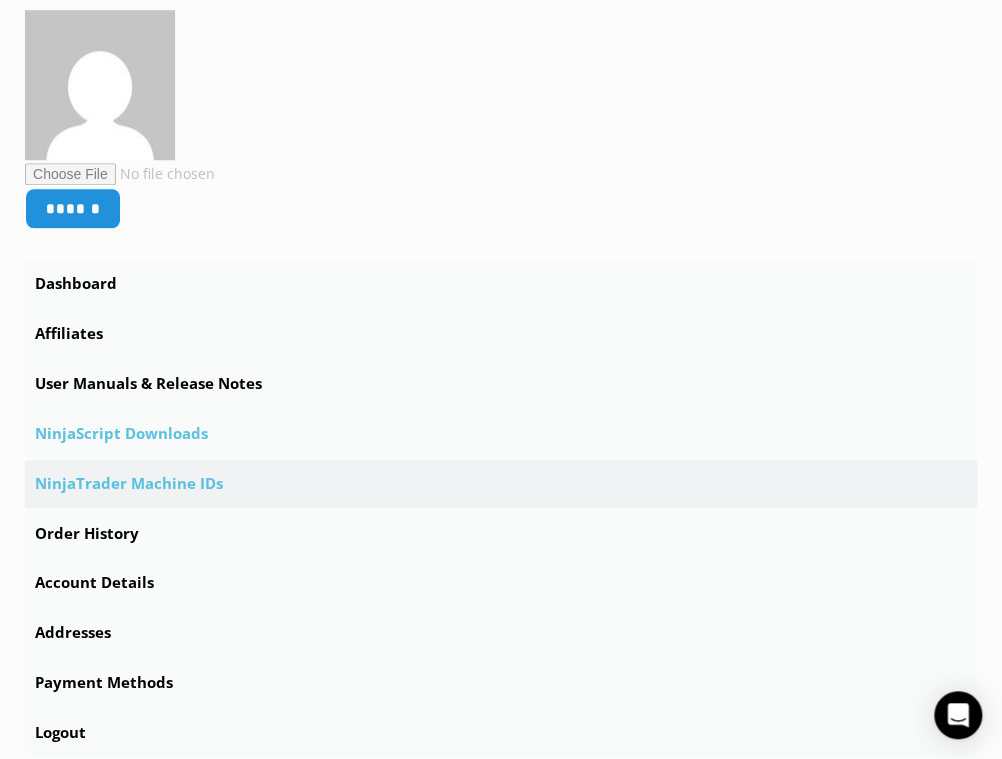 click on "NinjaScript Downloads" at bounding box center [501, 434] 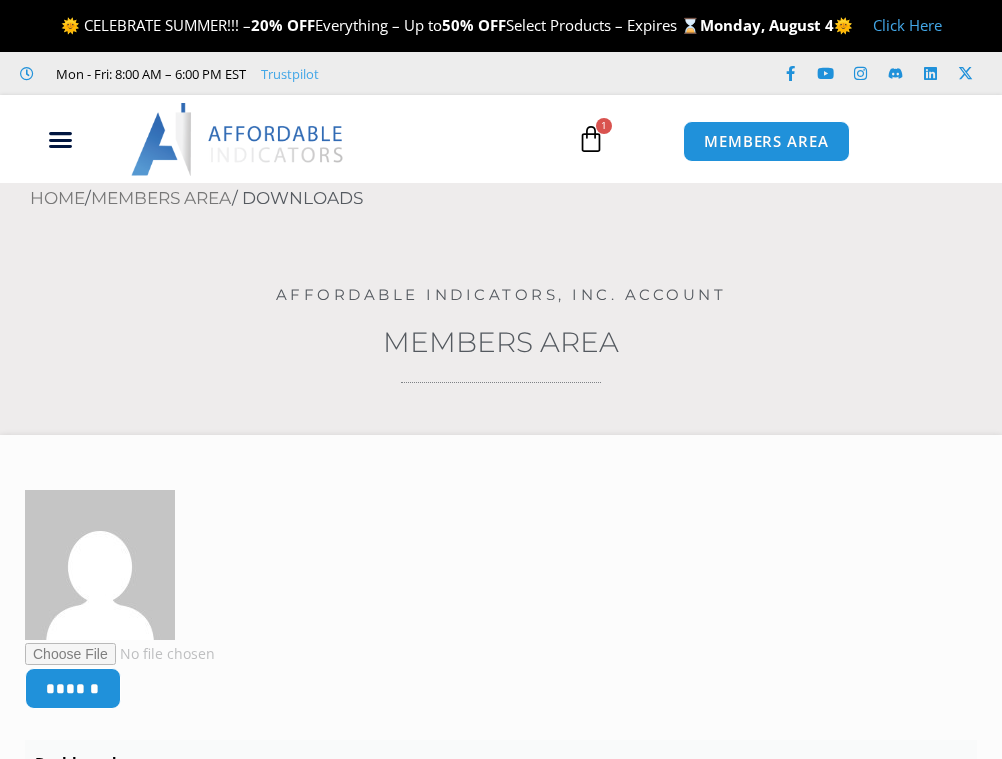 scroll, scrollTop: 0, scrollLeft: 0, axis: both 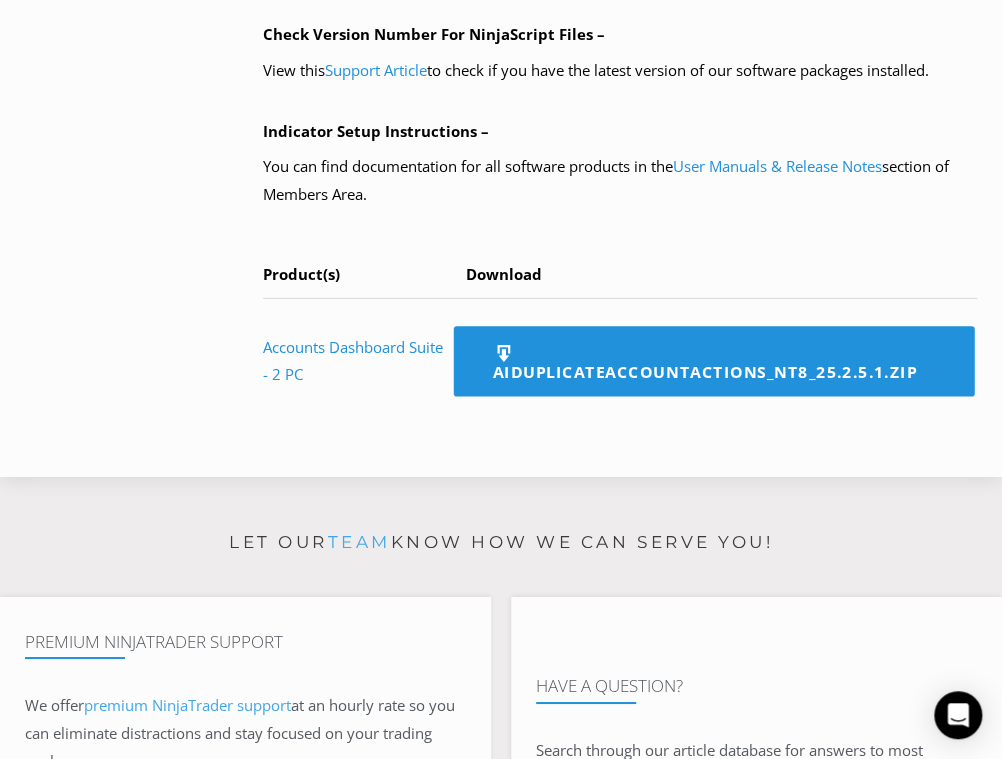 click on "AIDuplicateAccountActions_NT8_25.2.5.1.zip" at bounding box center [713, 361] 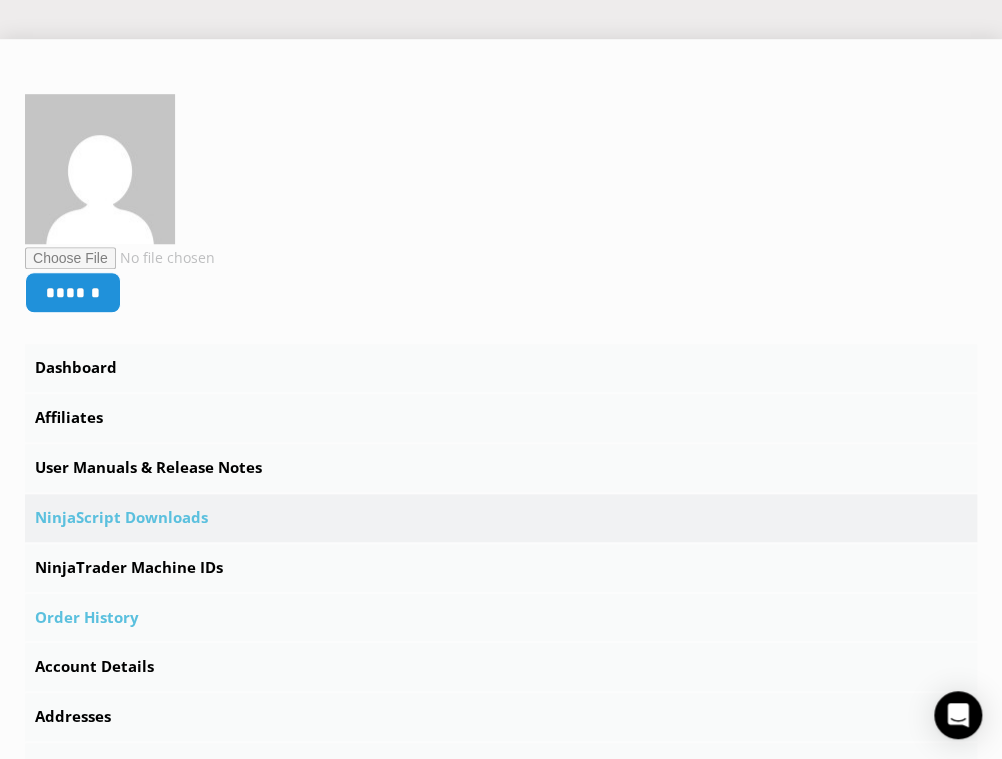 scroll, scrollTop: 400, scrollLeft: 0, axis: vertical 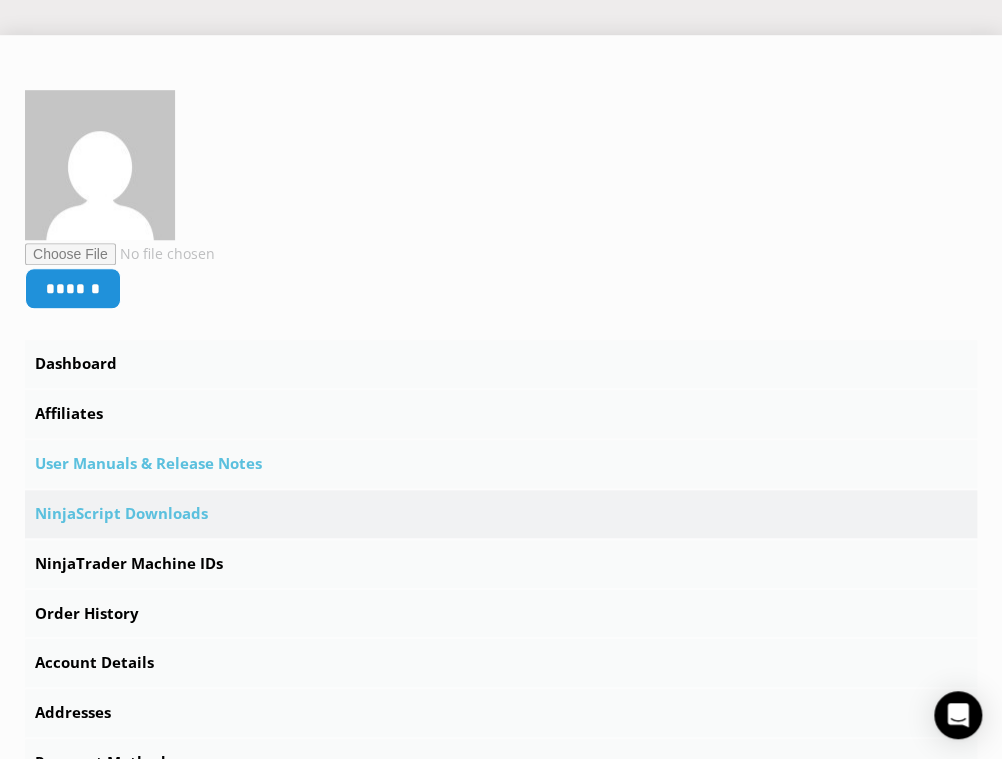 click on "User Manuals & Release Notes" at bounding box center (501, 464) 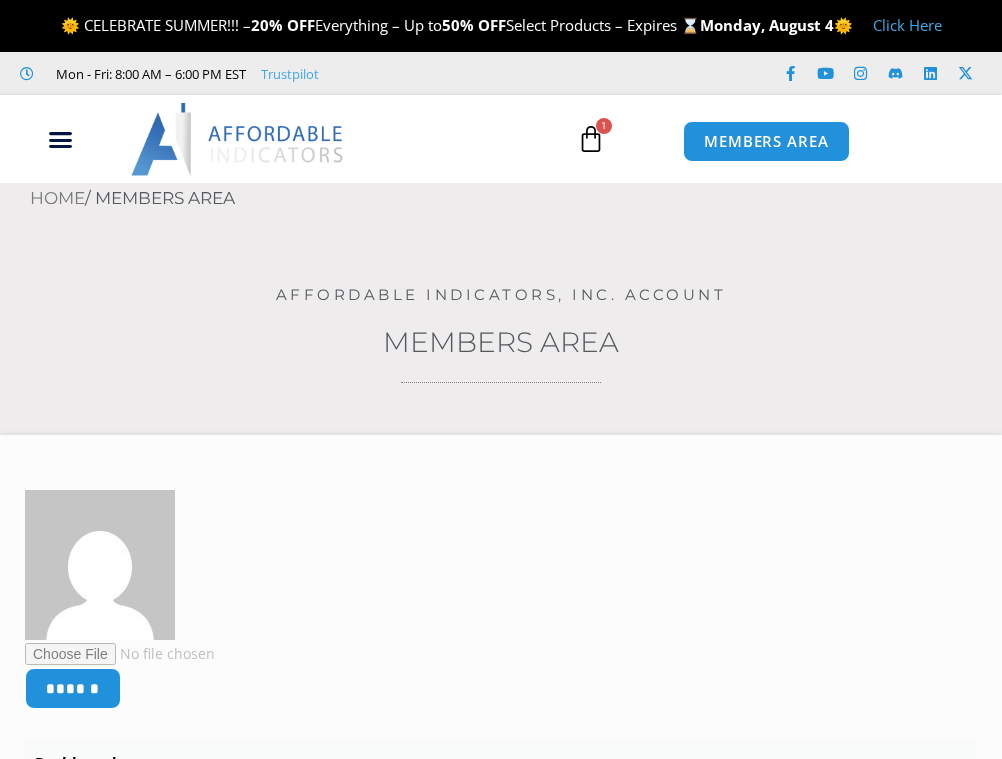 scroll, scrollTop: 0, scrollLeft: 0, axis: both 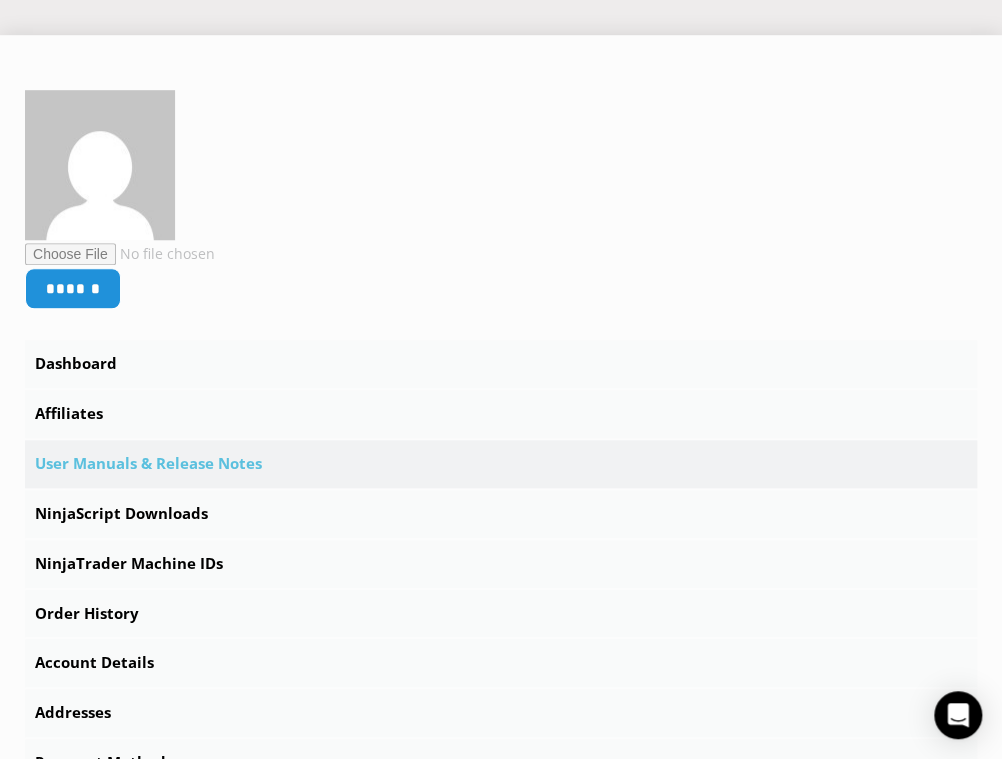 click on "User Manuals & Release Notes" at bounding box center (501, 464) 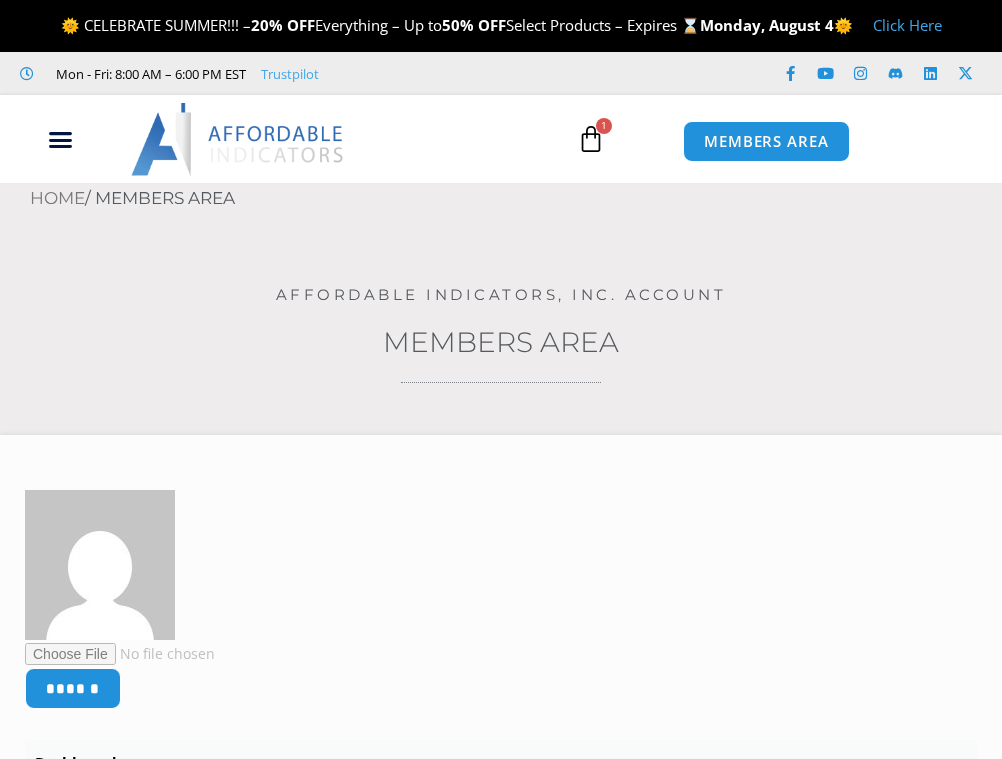 scroll, scrollTop: 0, scrollLeft: 0, axis: both 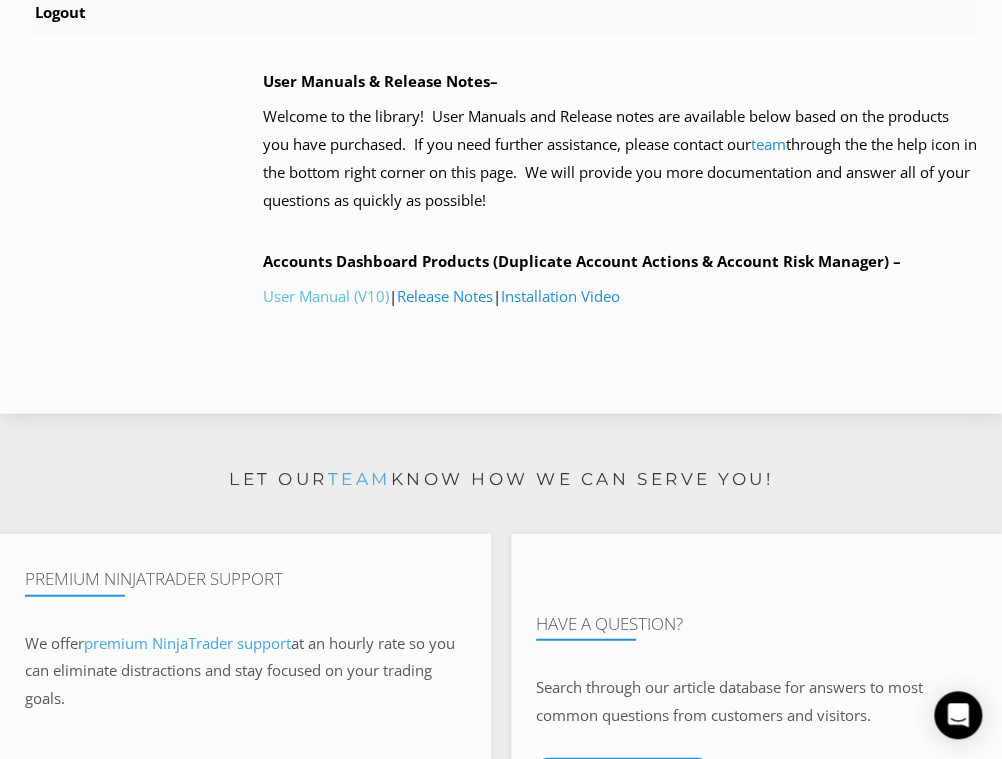 click on "User Manual (V10)" at bounding box center (326, 295) 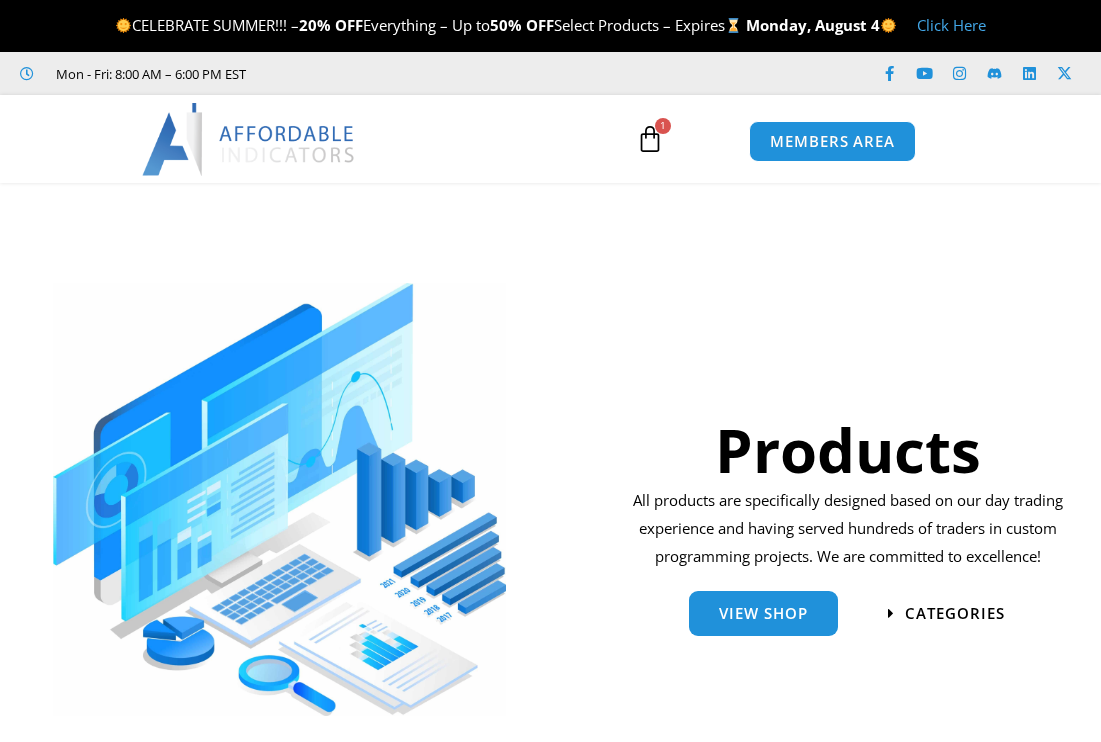 scroll, scrollTop: 0, scrollLeft: 0, axis: both 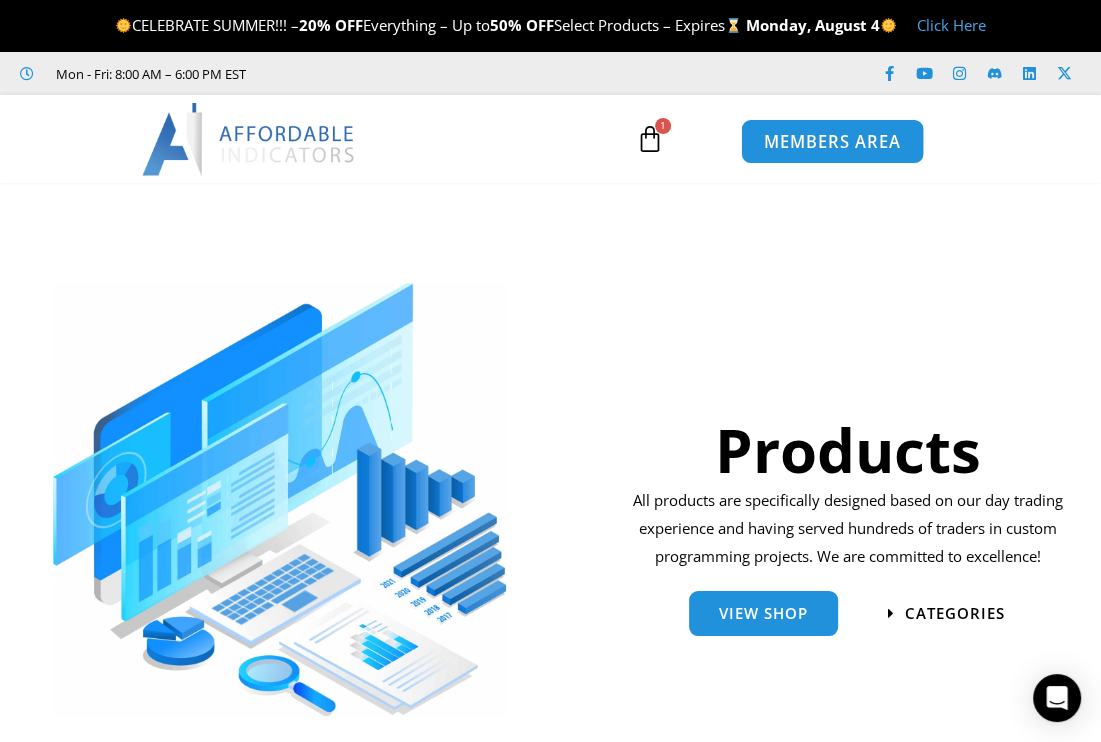 click on "MEMBERS AREA" at bounding box center (832, 142) 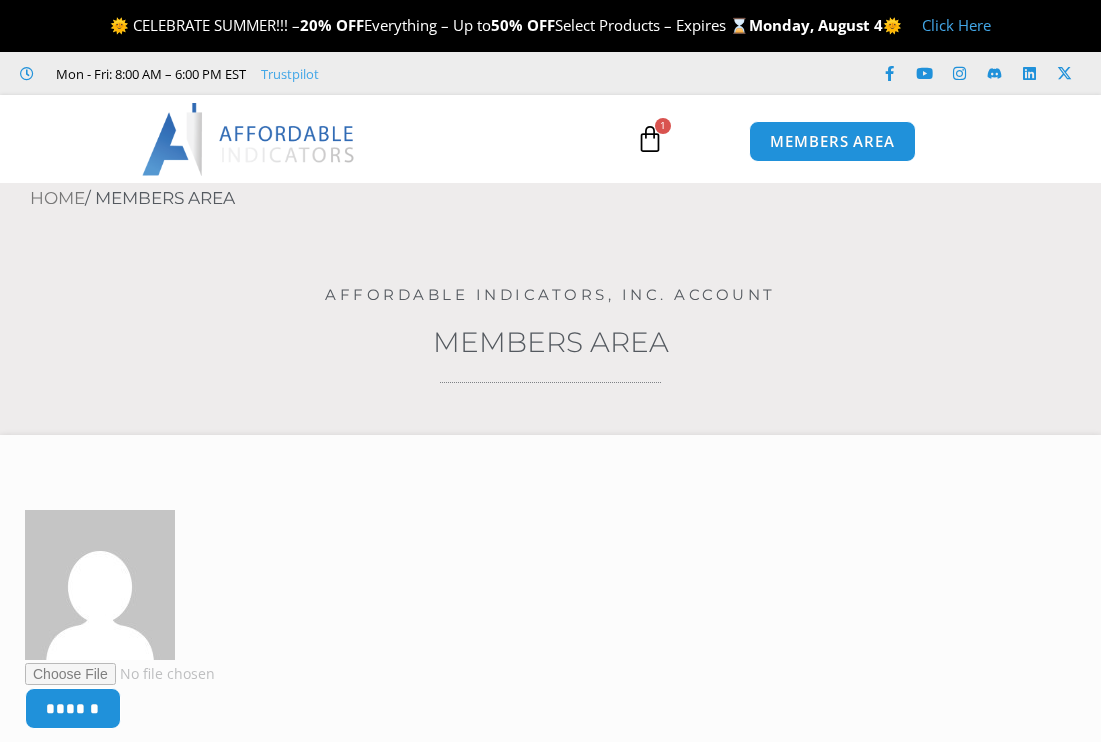 scroll, scrollTop: 0, scrollLeft: 0, axis: both 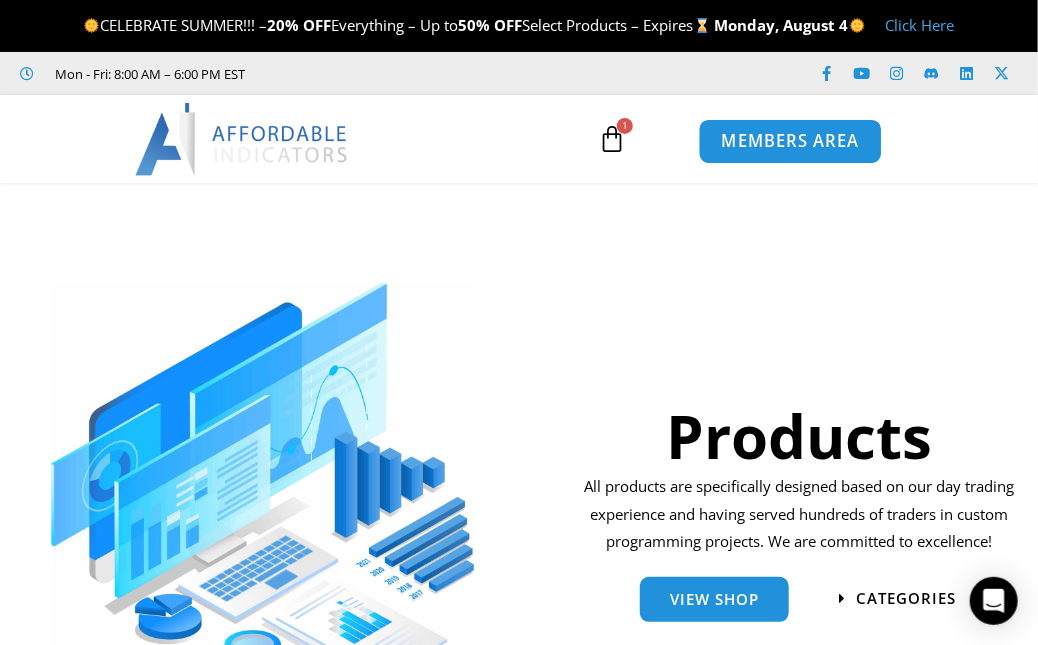 click on "MEMBERS AREA" at bounding box center (790, 142) 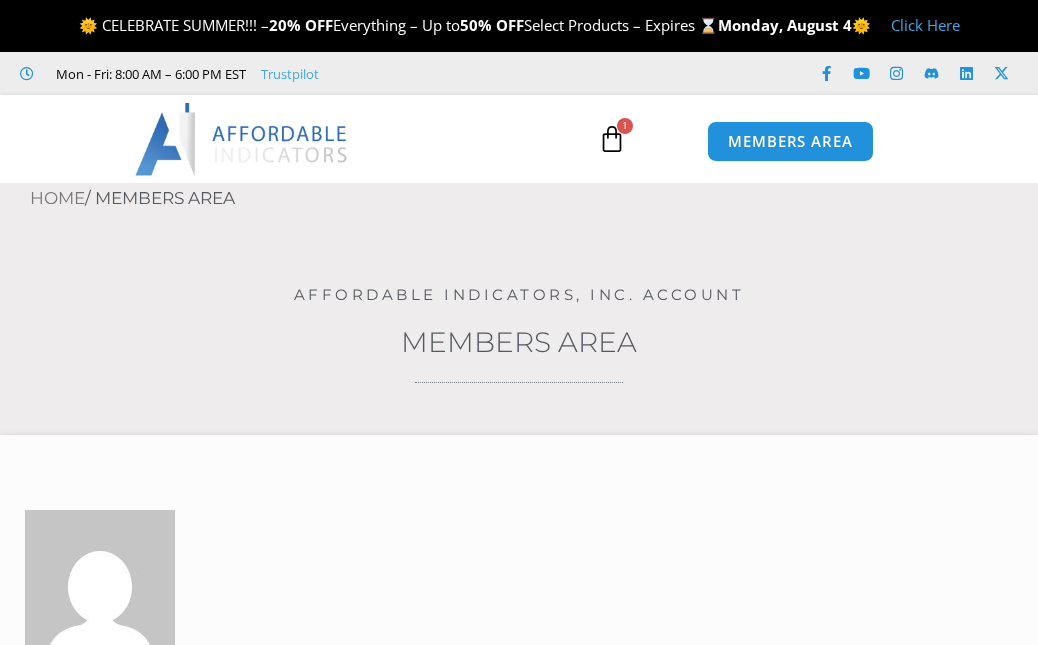 scroll, scrollTop: 0, scrollLeft: 0, axis: both 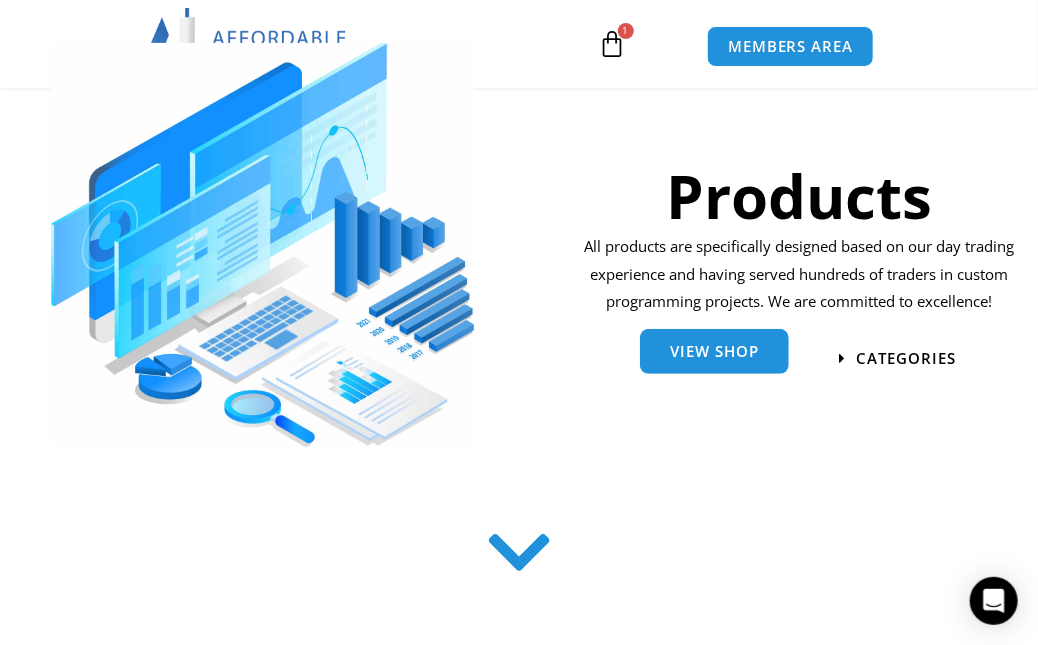 click on "View Shop" at bounding box center [714, 351] 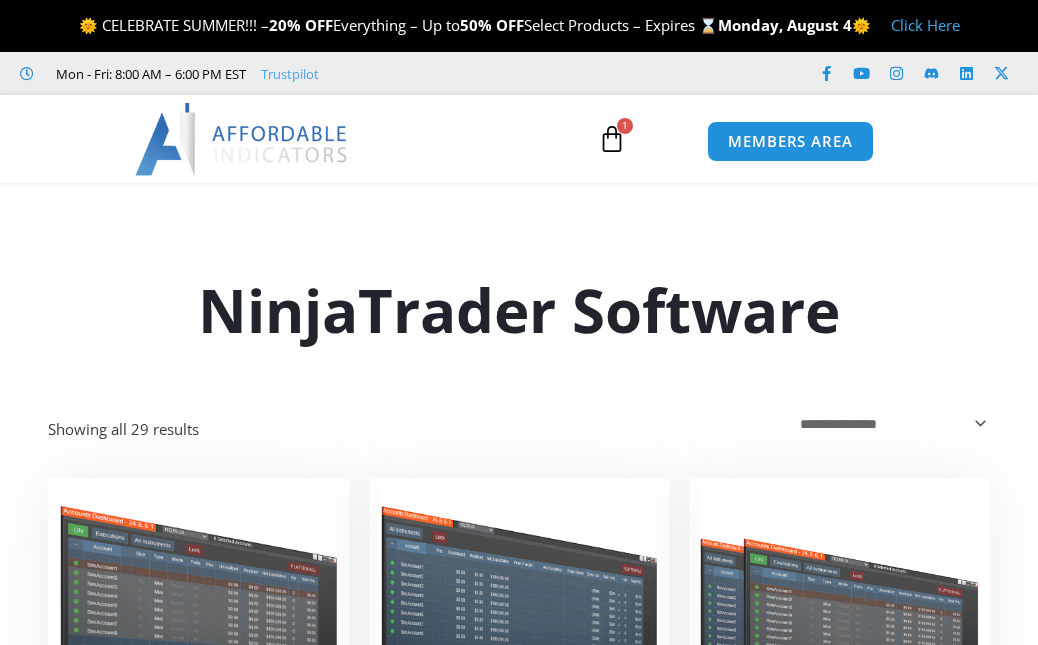 scroll, scrollTop: 0, scrollLeft: 0, axis: both 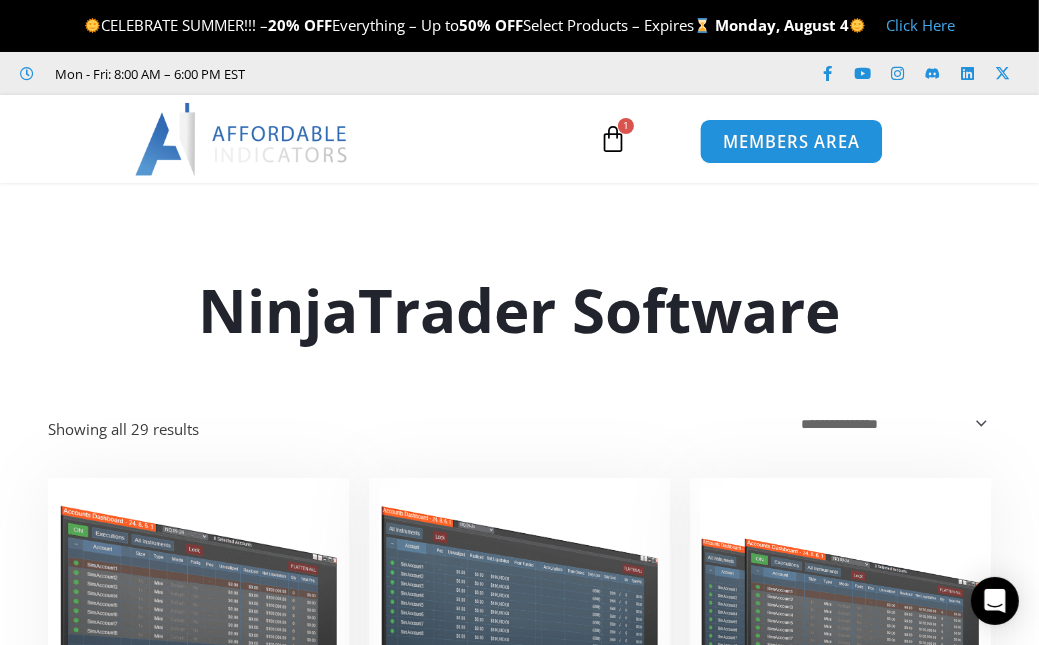 click on "MEMBERS AREA" at bounding box center (790, 142) 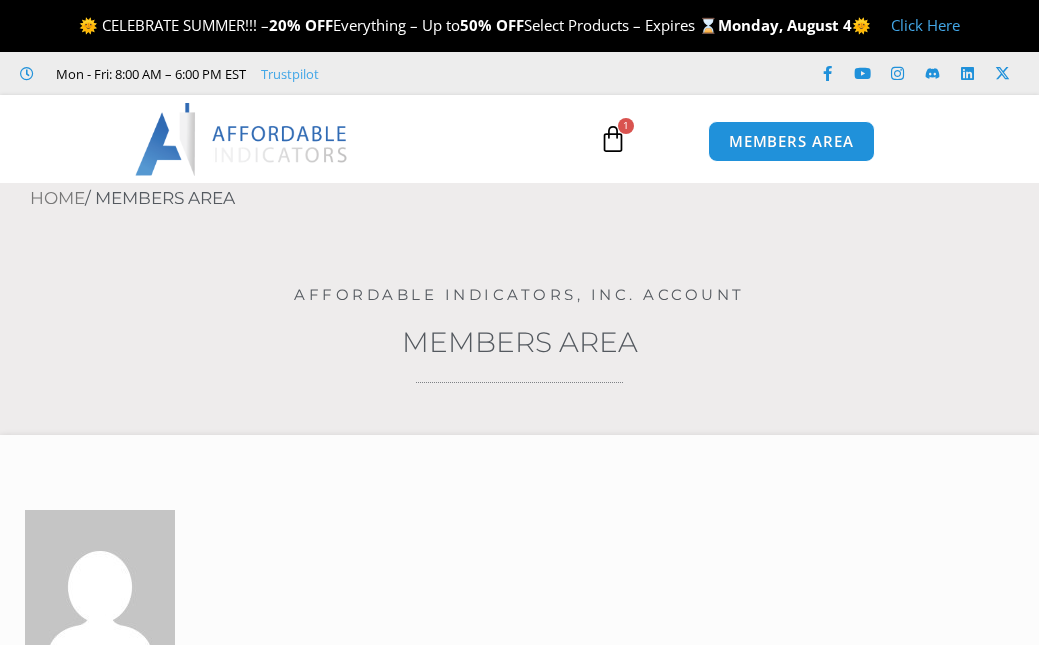 scroll, scrollTop: 0, scrollLeft: 0, axis: both 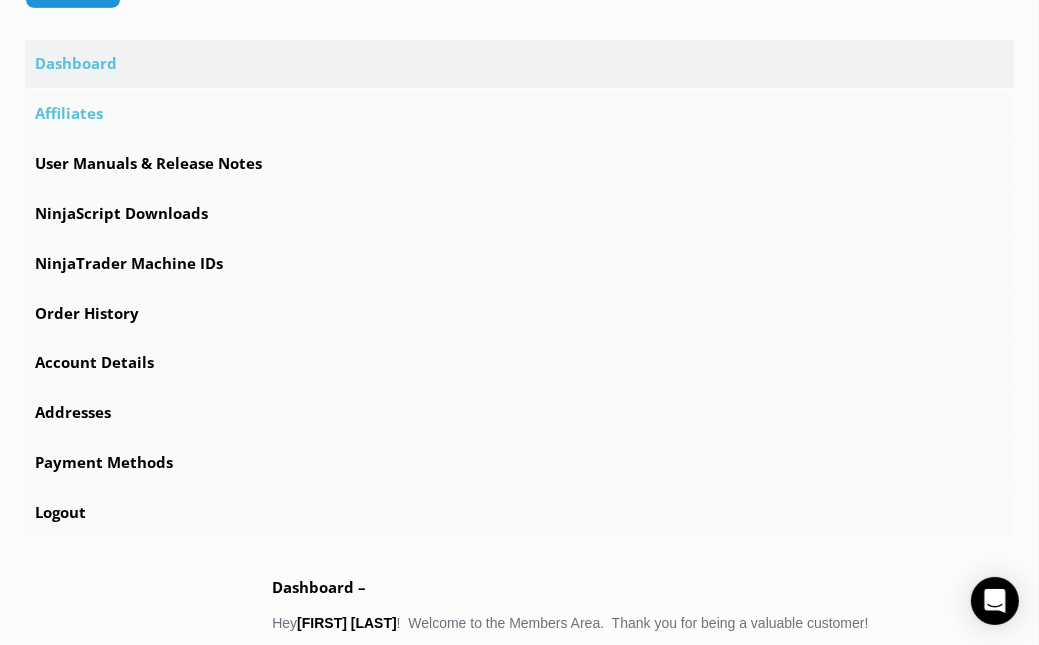 click on "Affiliates" at bounding box center [519, 114] 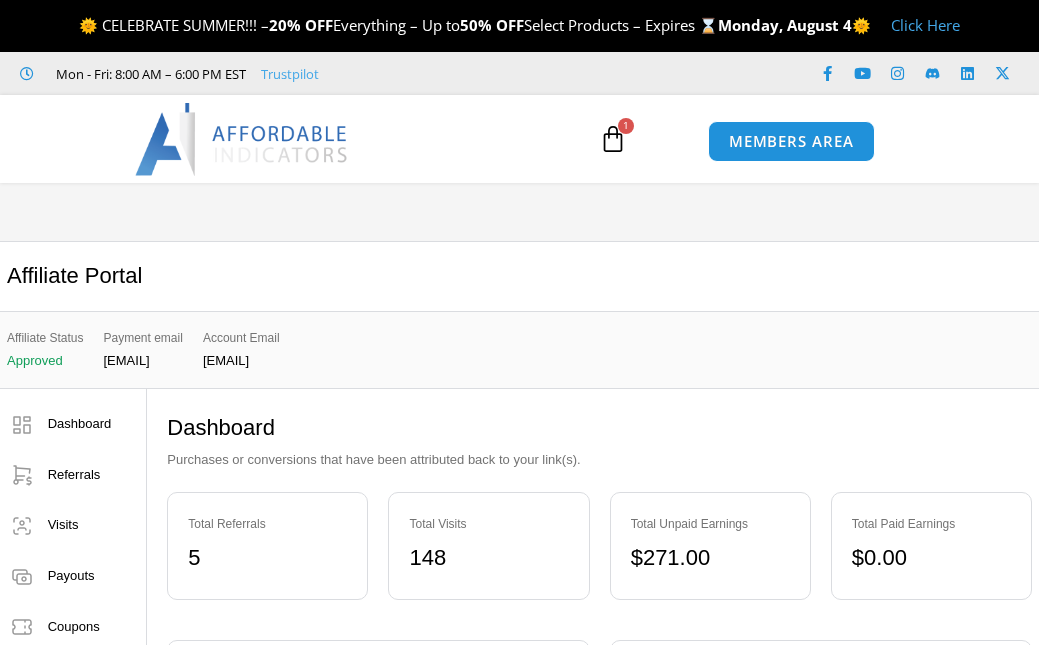 scroll, scrollTop: 0, scrollLeft: 0, axis: both 